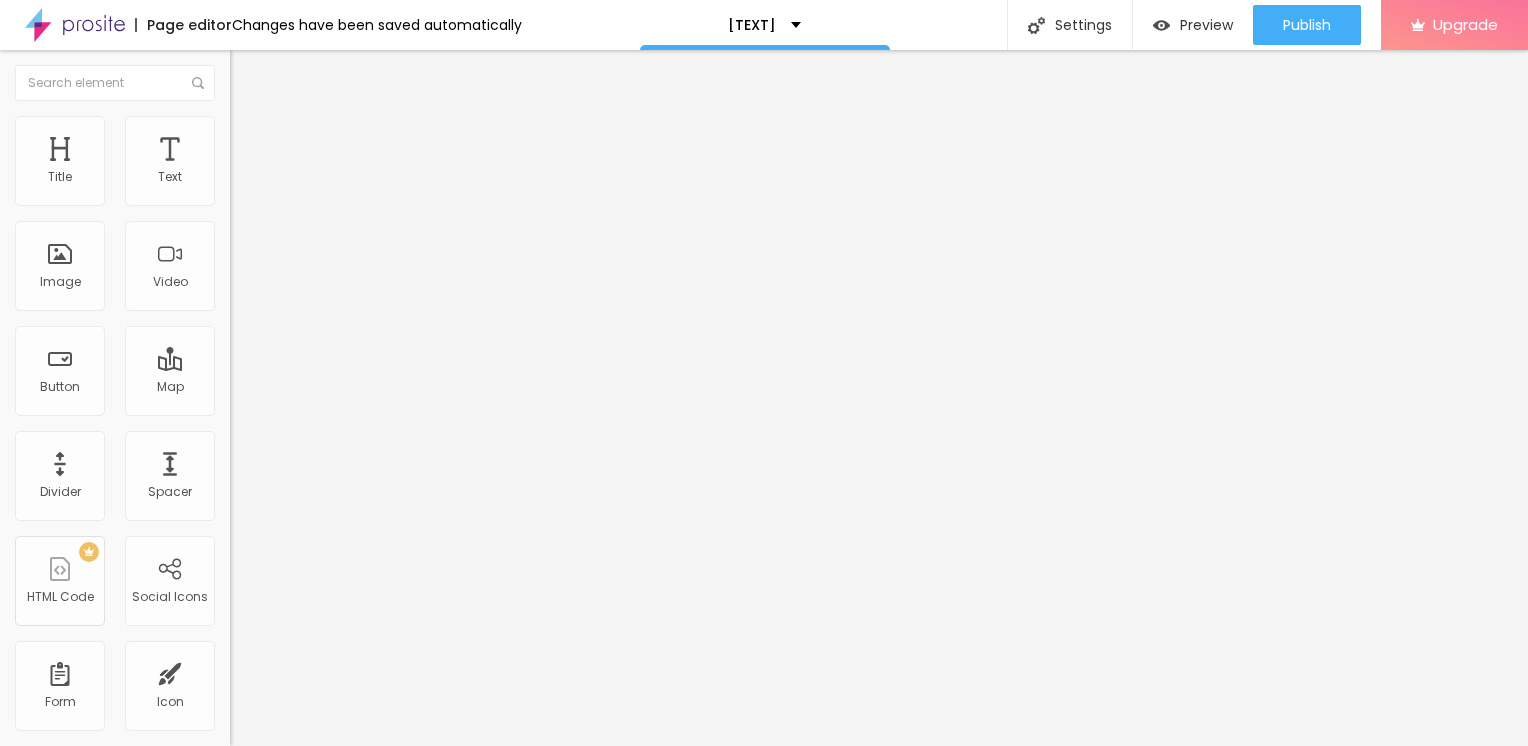 scroll, scrollTop: 0, scrollLeft: 0, axis: both 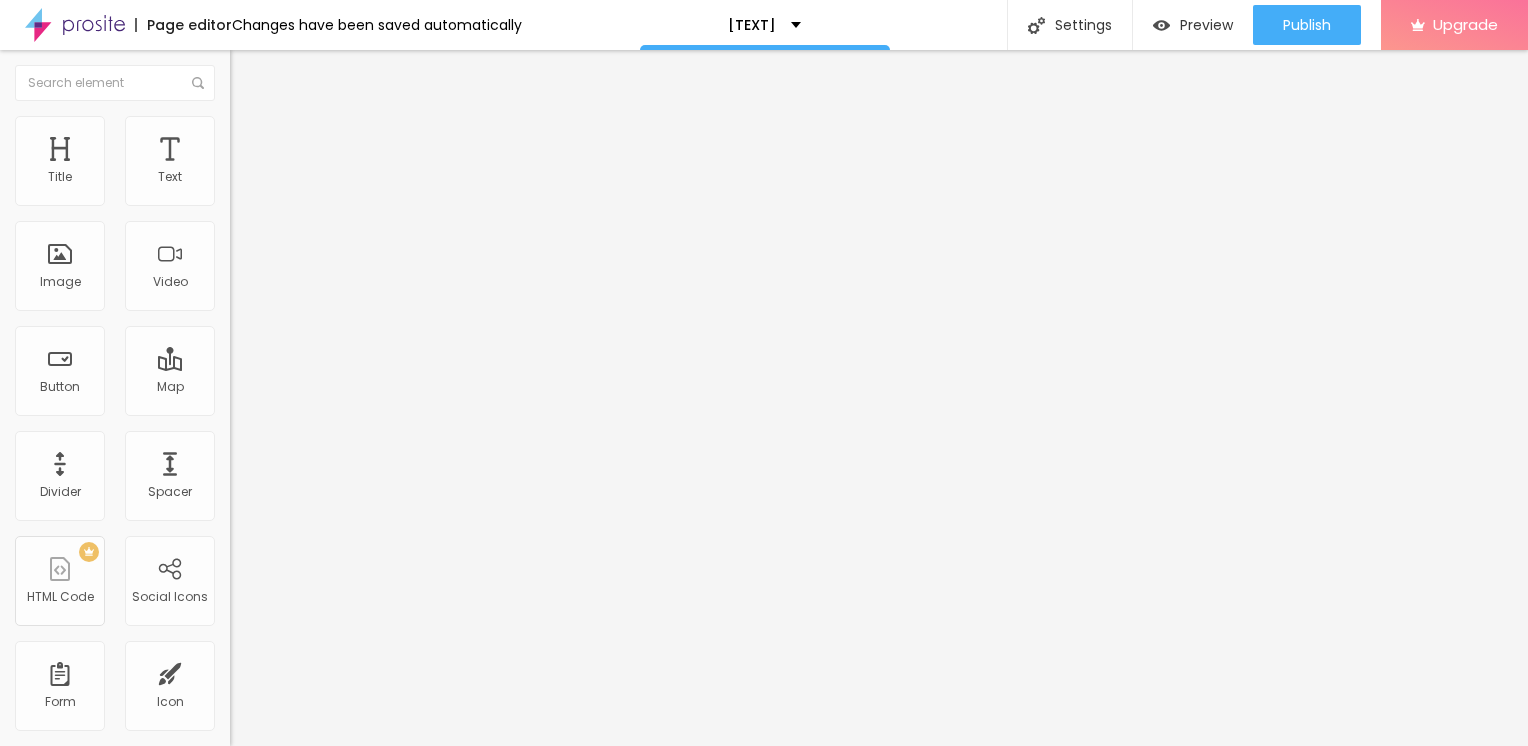 type on "95" 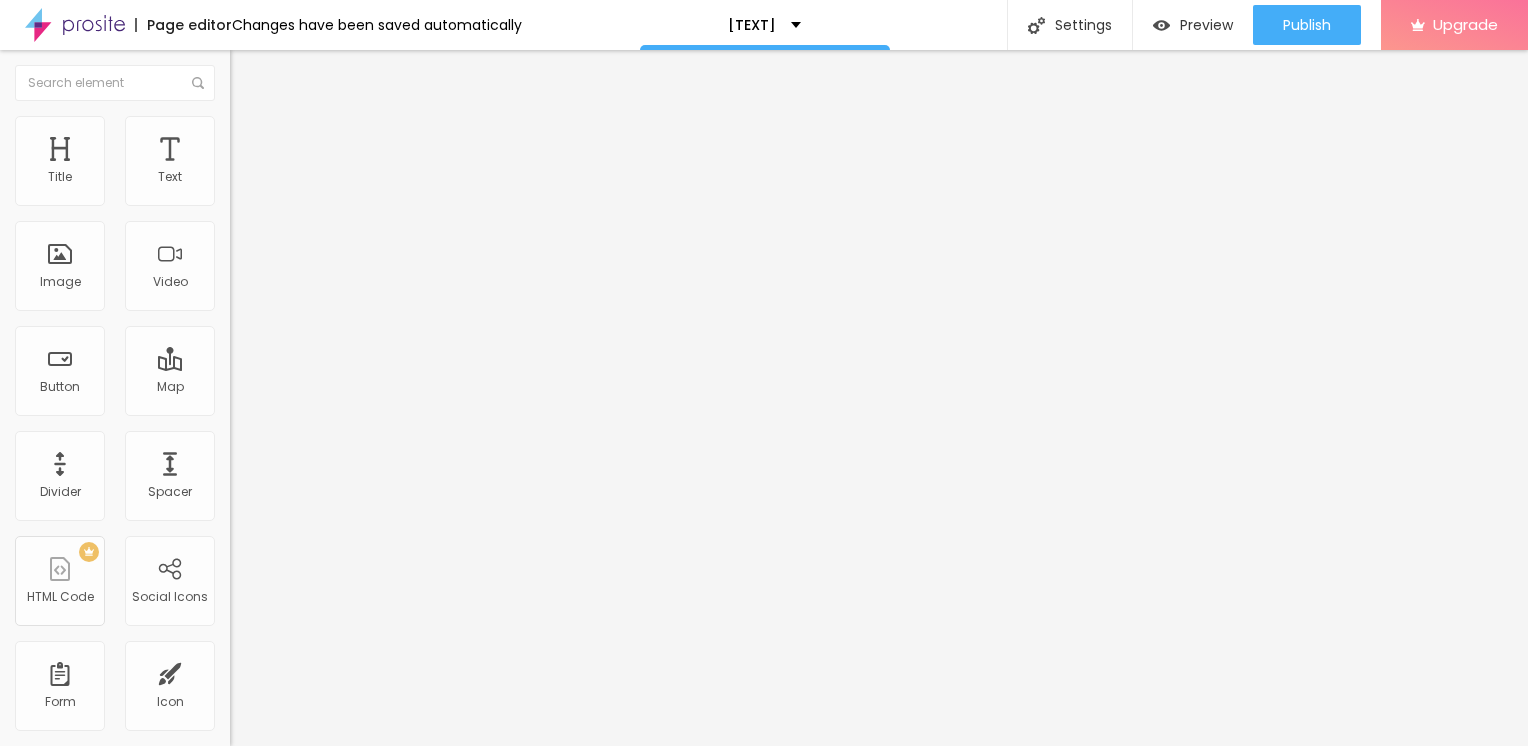 type on "90" 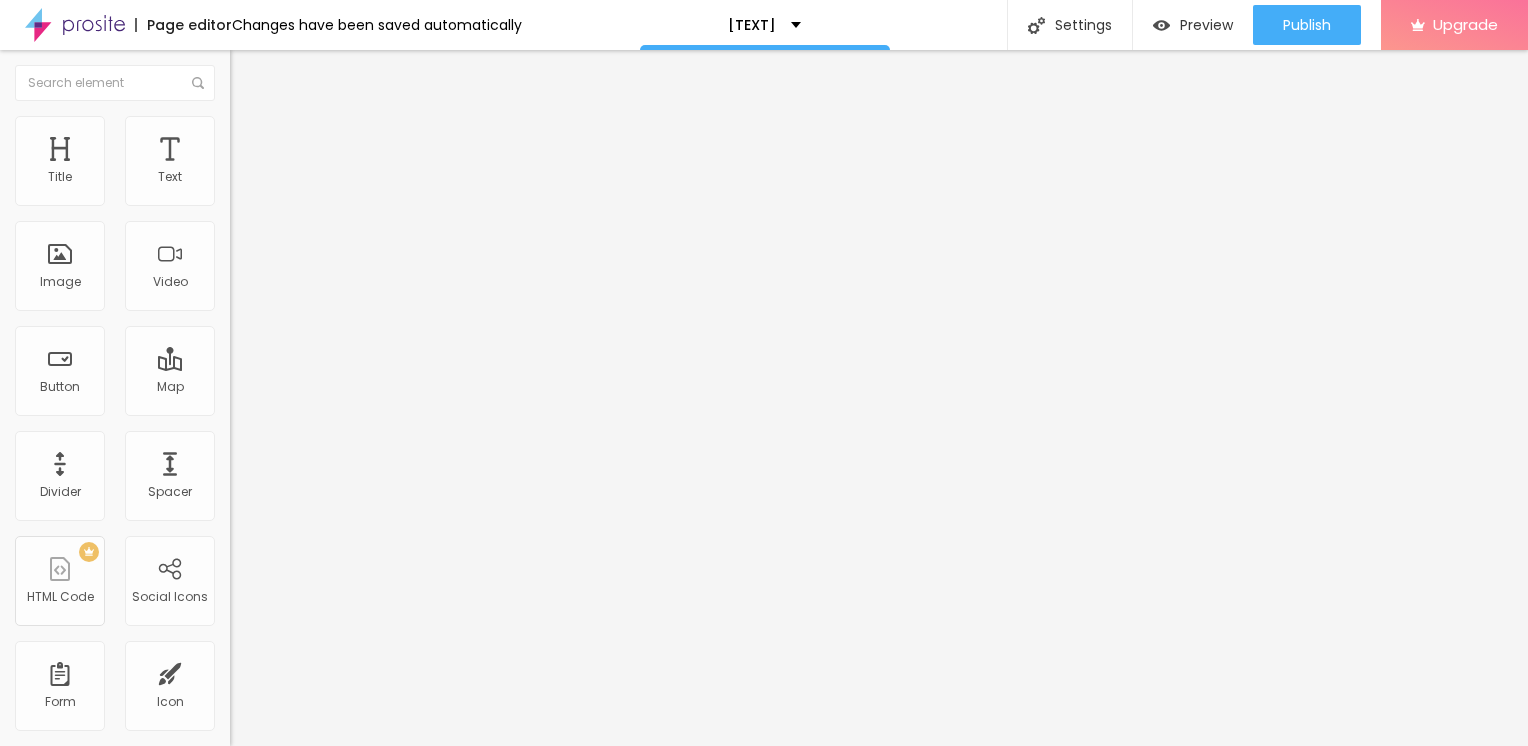 type on "90" 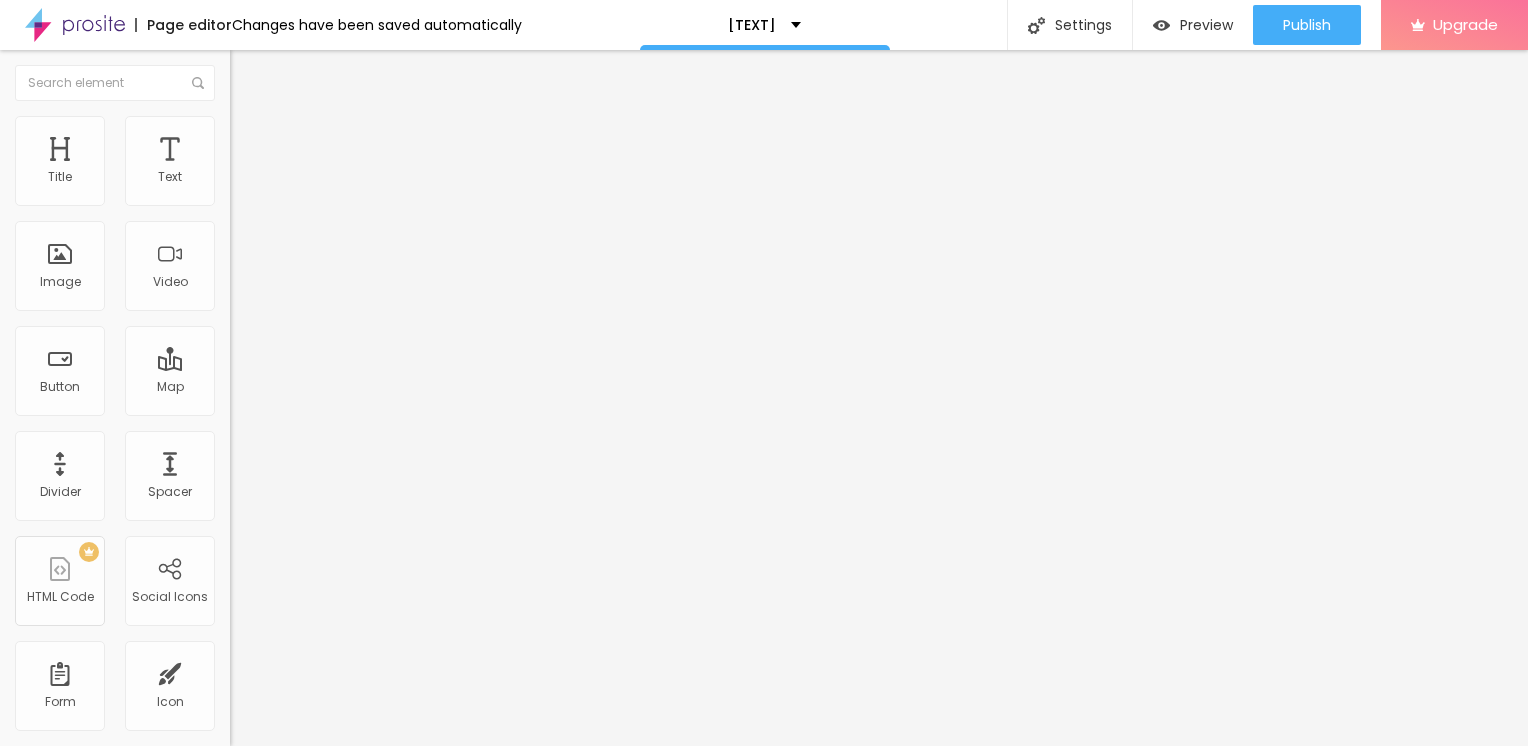 type on "65" 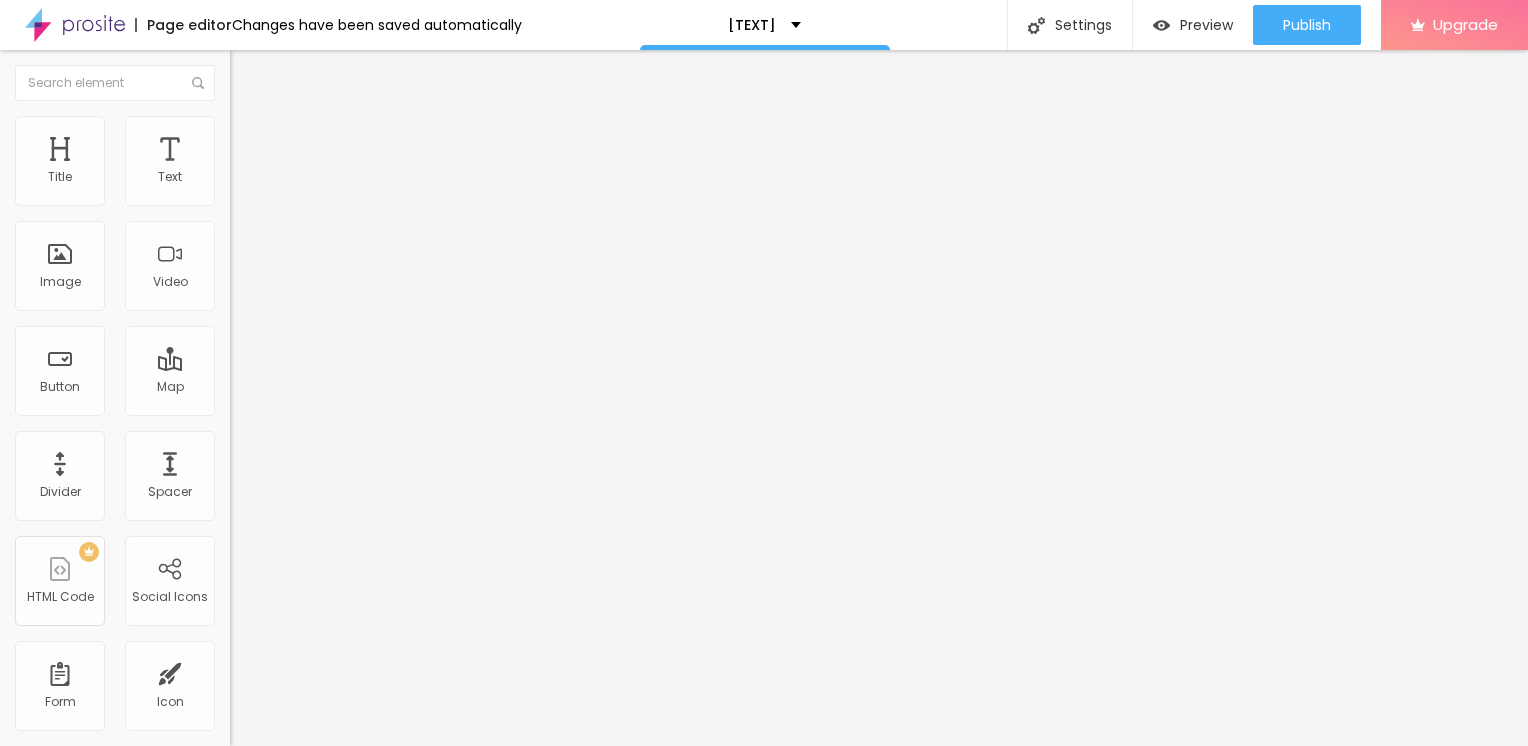 type on "65" 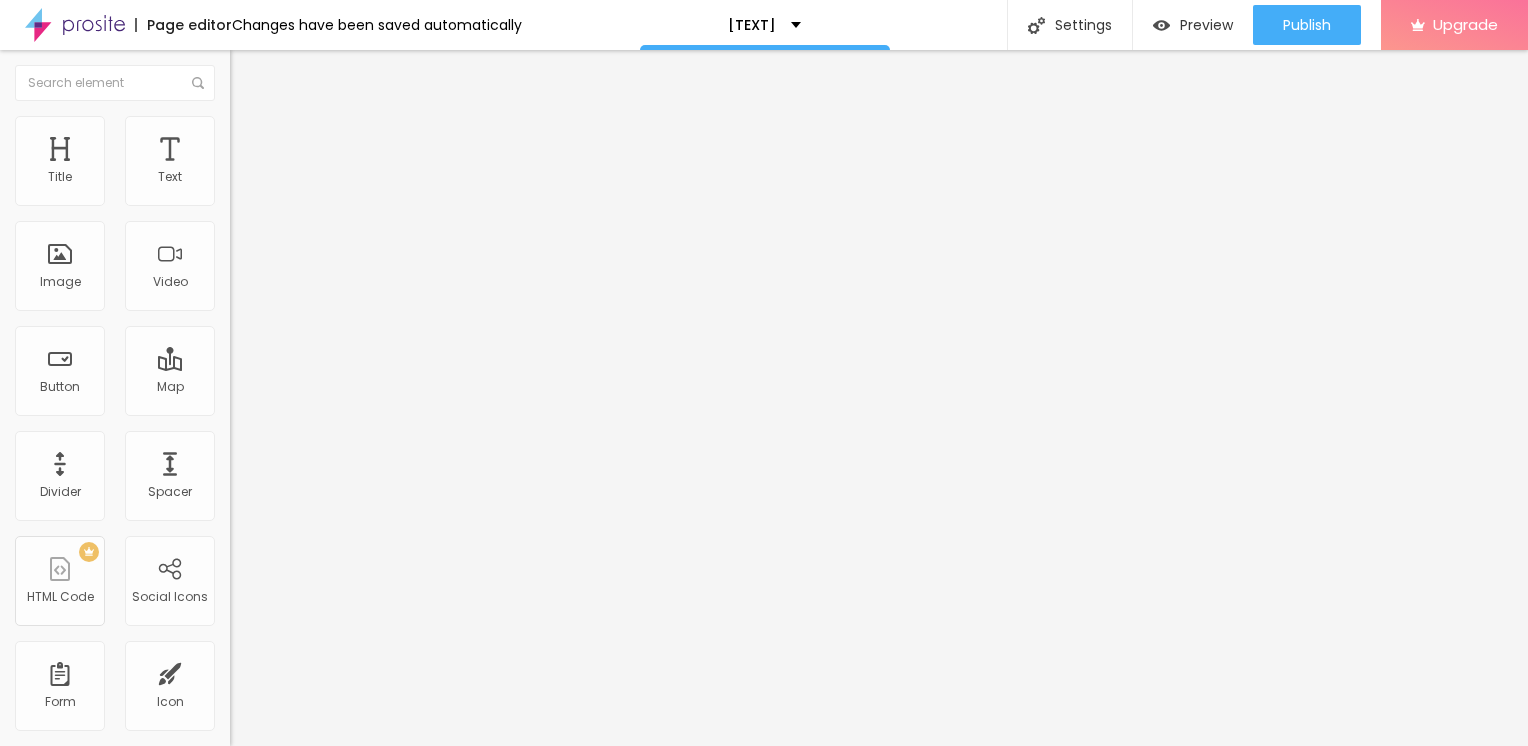 type on "20" 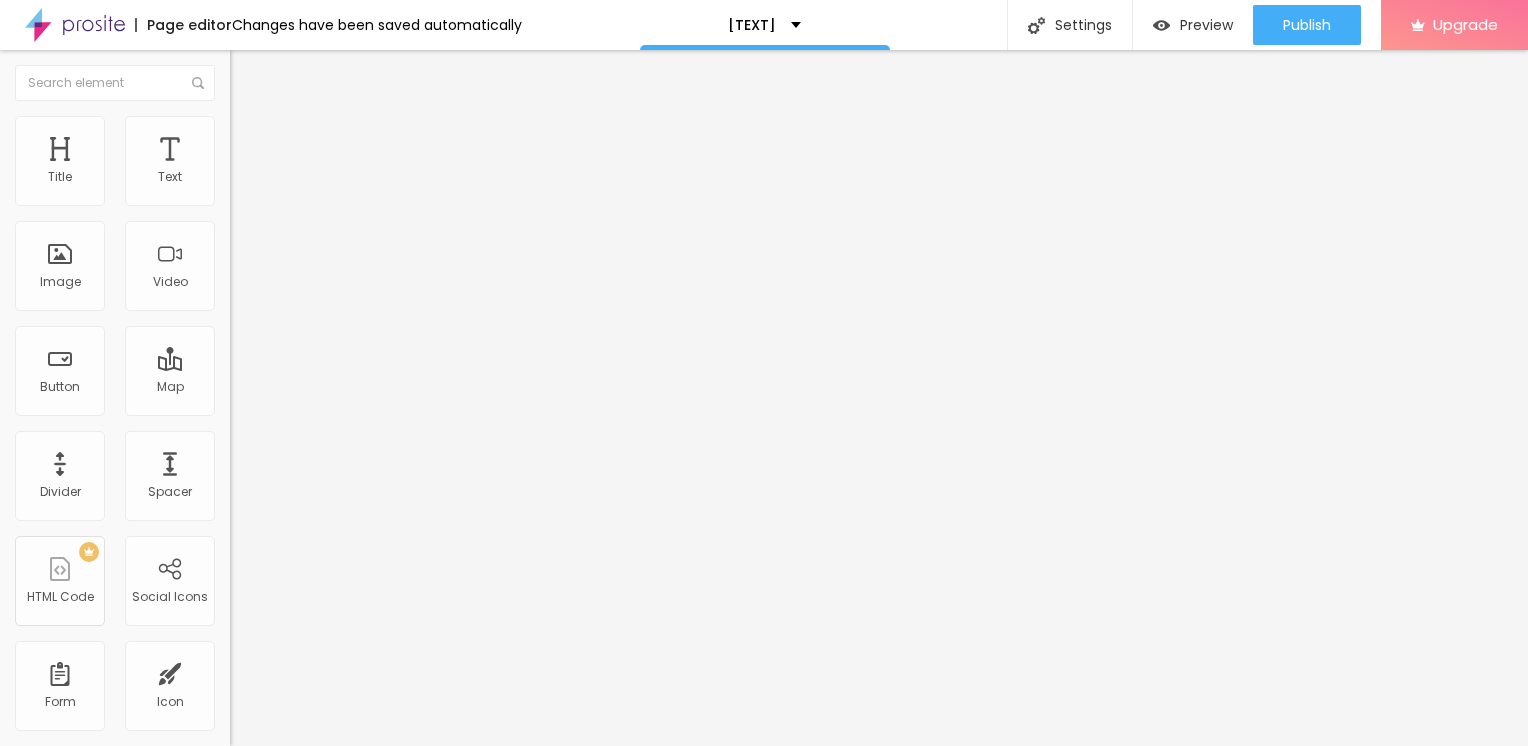 type on "10" 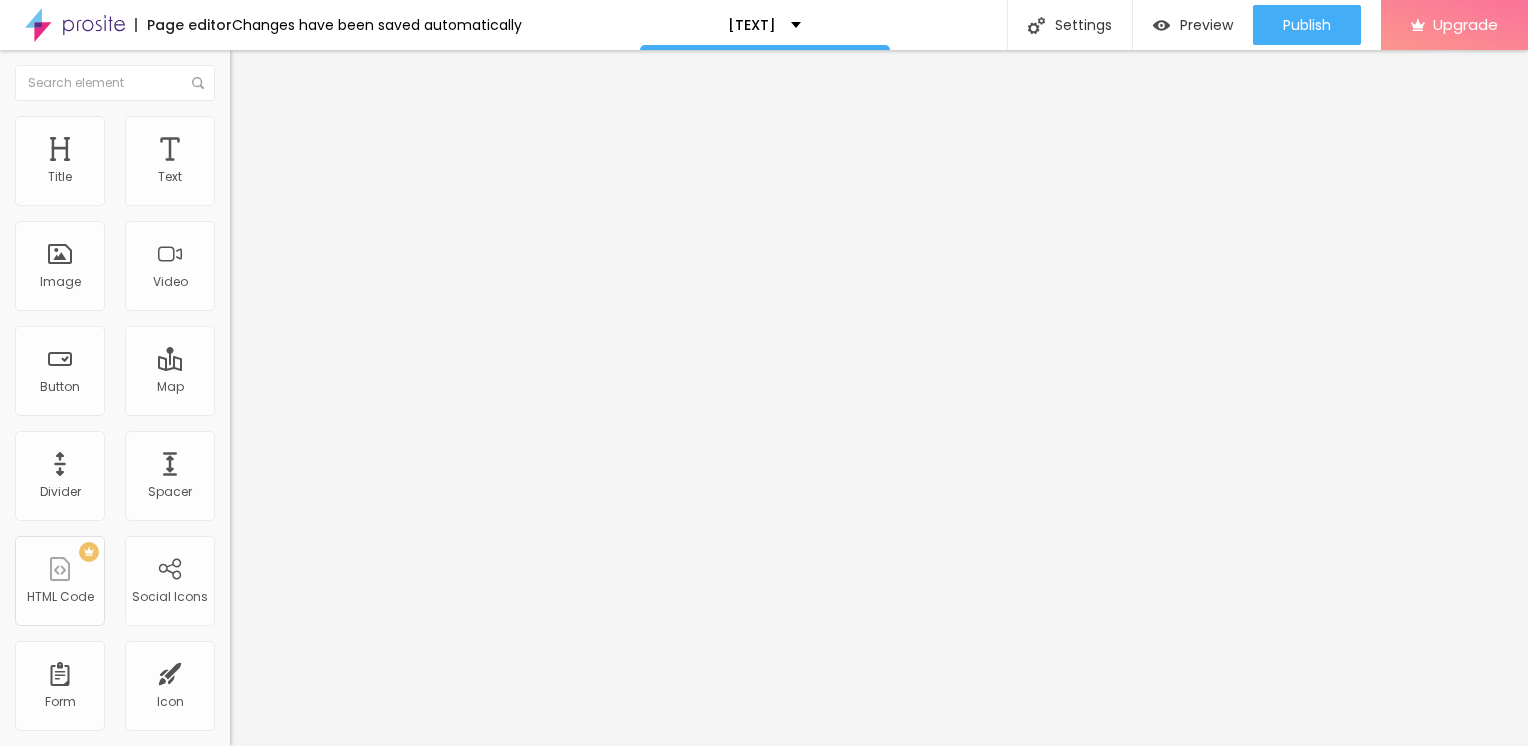 drag, startPoint x: 207, startPoint y: 213, endPoint x: -4, endPoint y: 217, distance: 211.03792 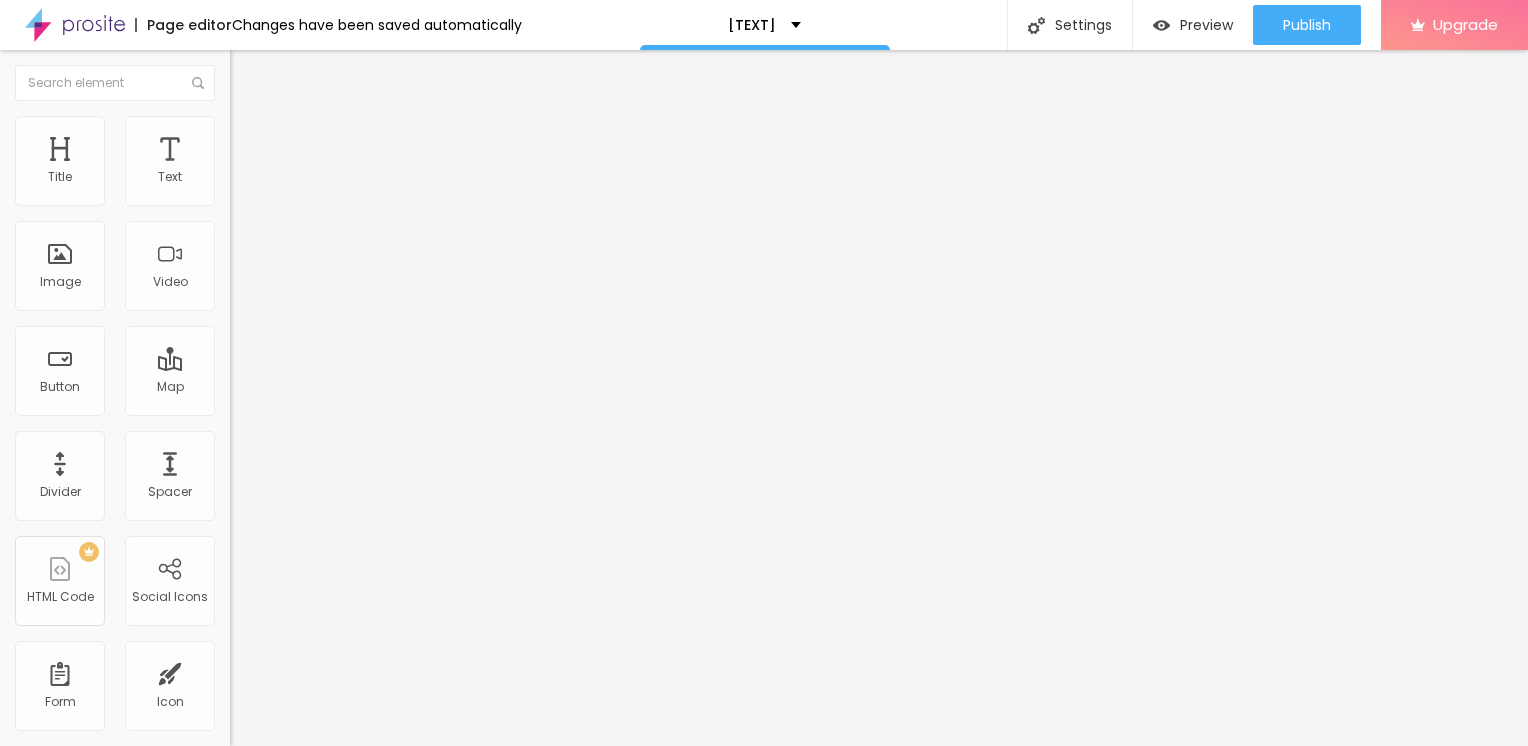 click on "Edit Image" at bounding box center (297, 73) 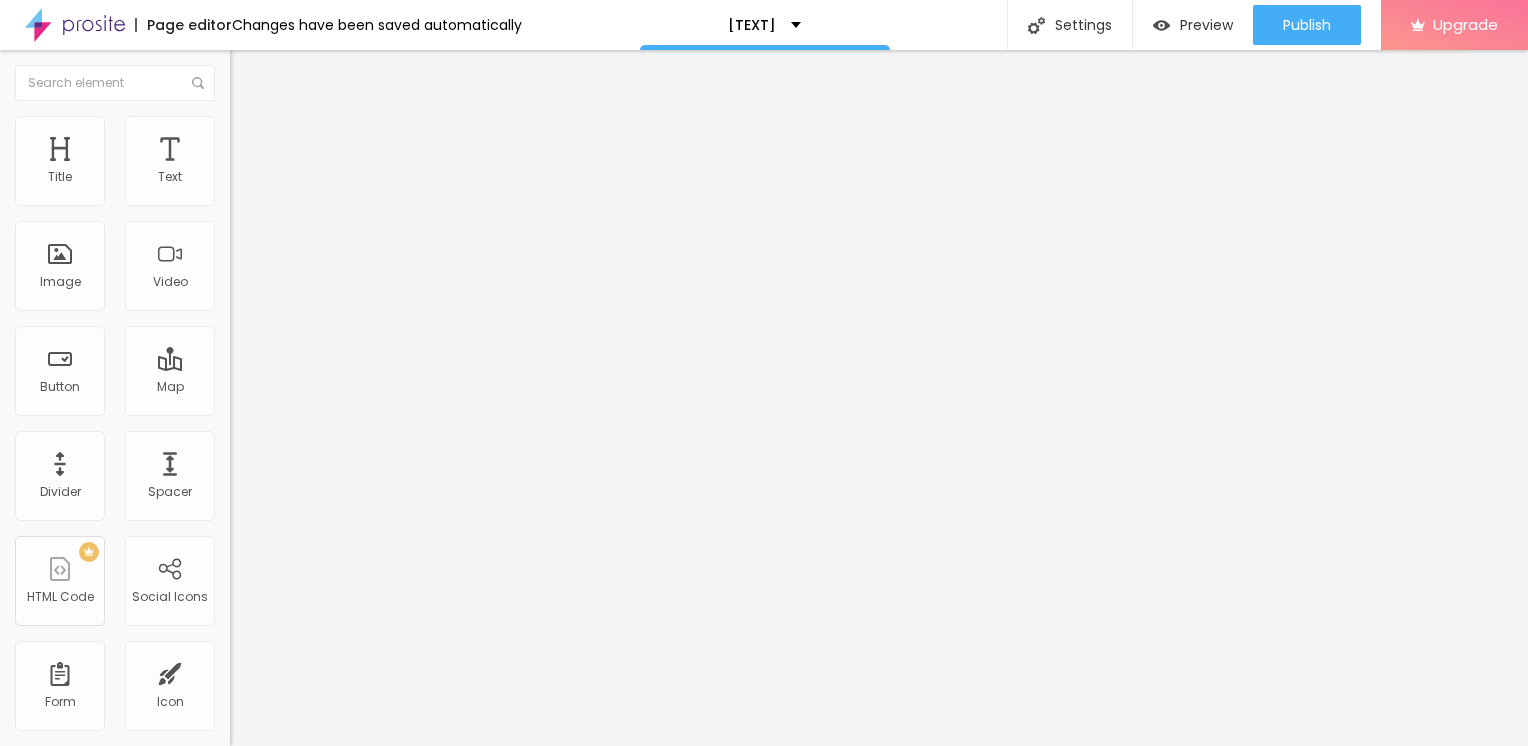 click at bounding box center [244, 181] 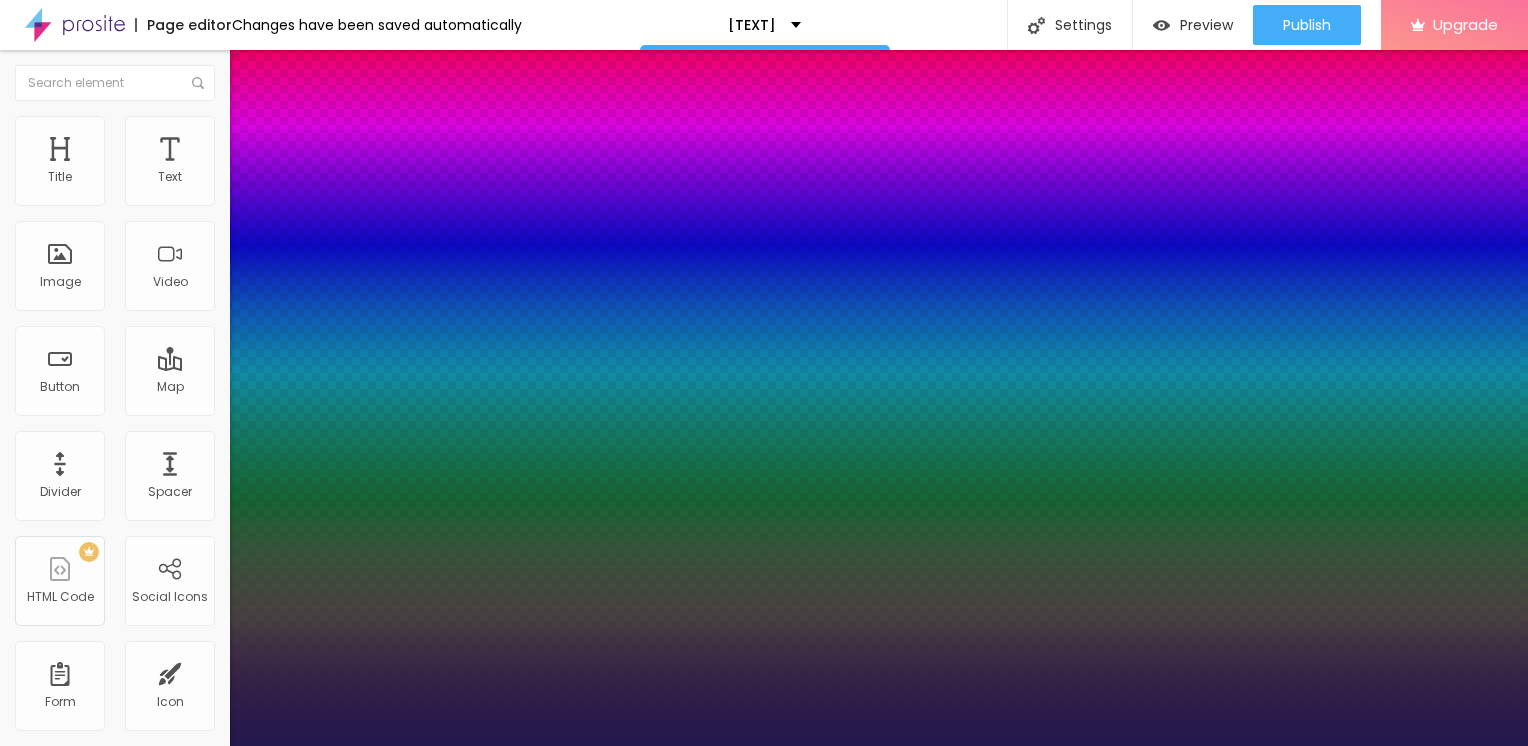 type on "1" 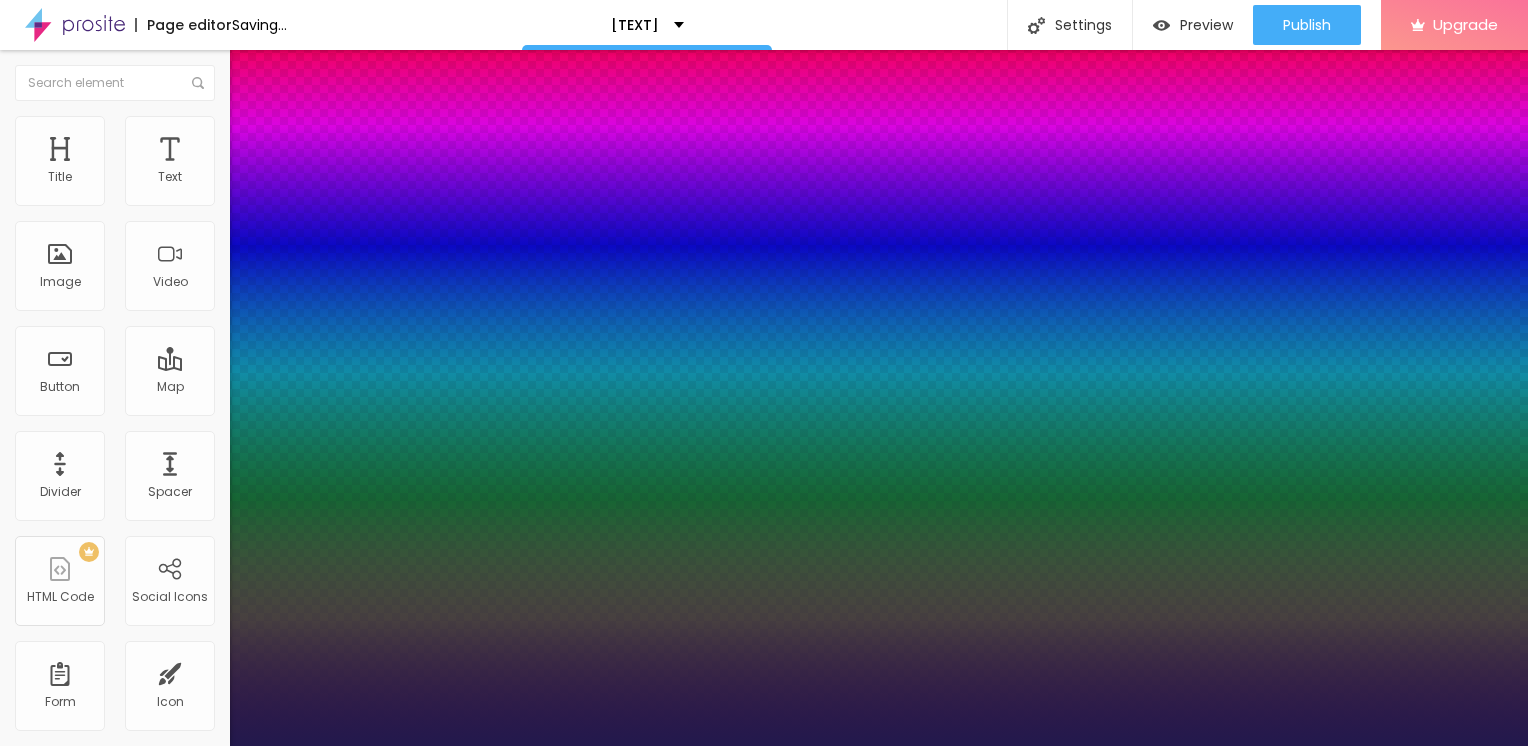 type on "1" 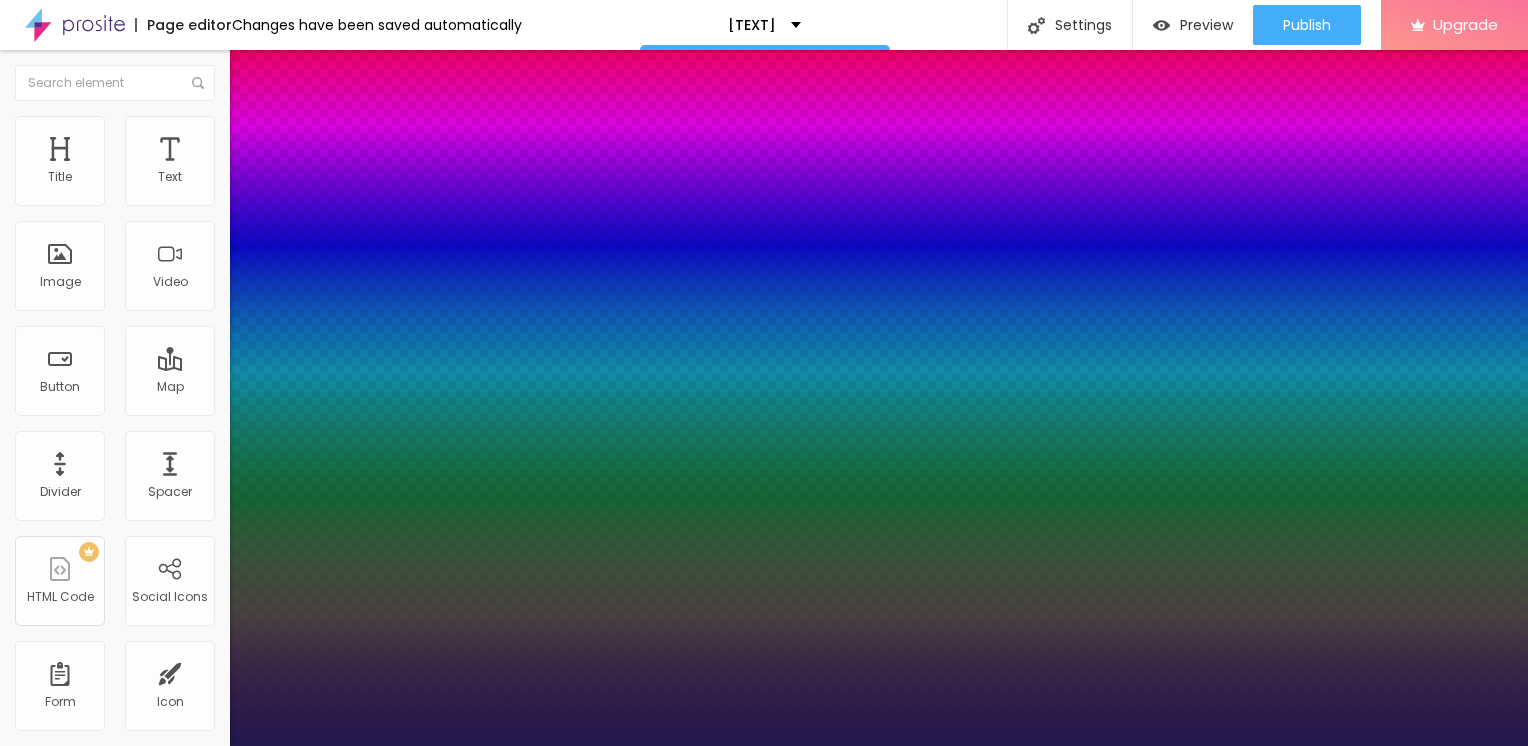 type on "25" 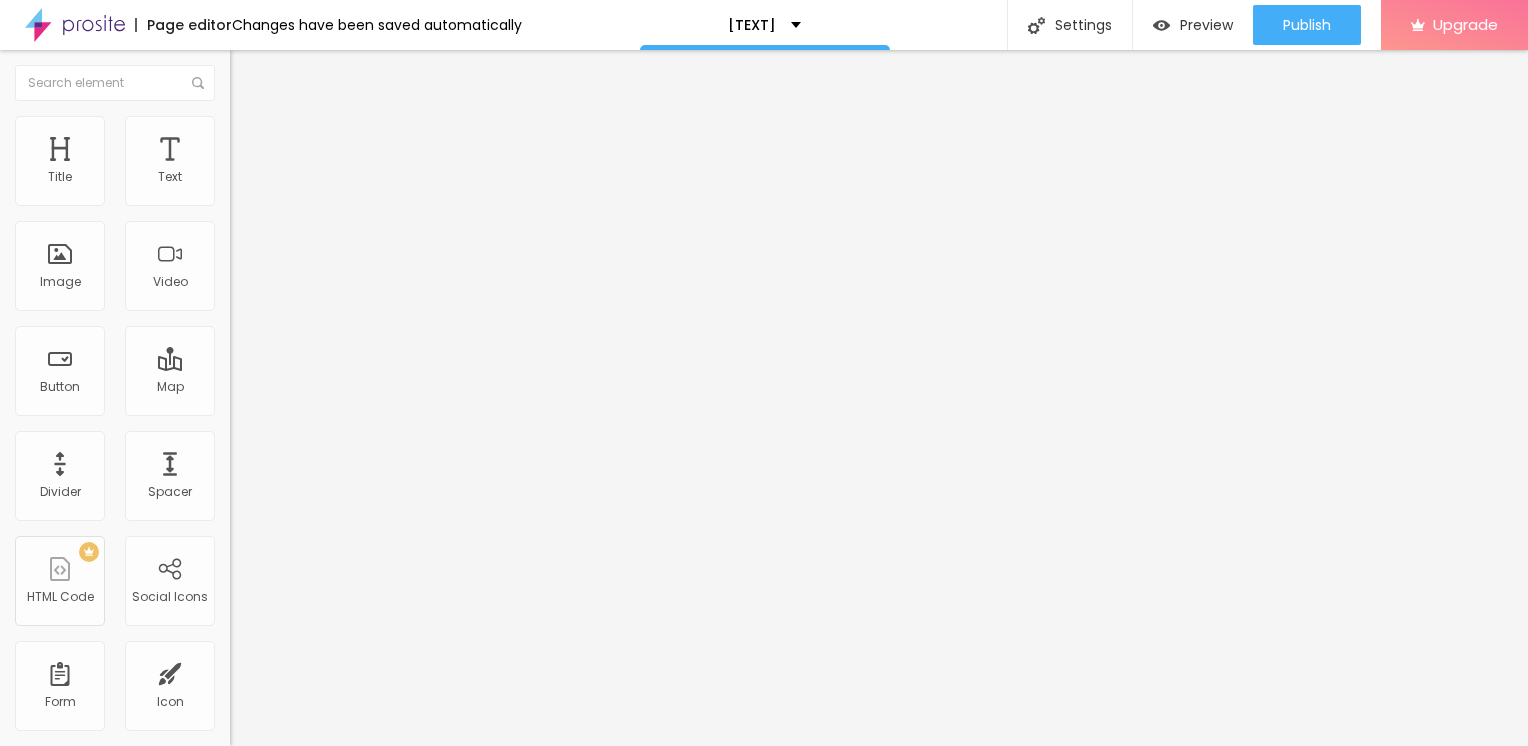 click on "Click me" at bounding box center (350, 178) 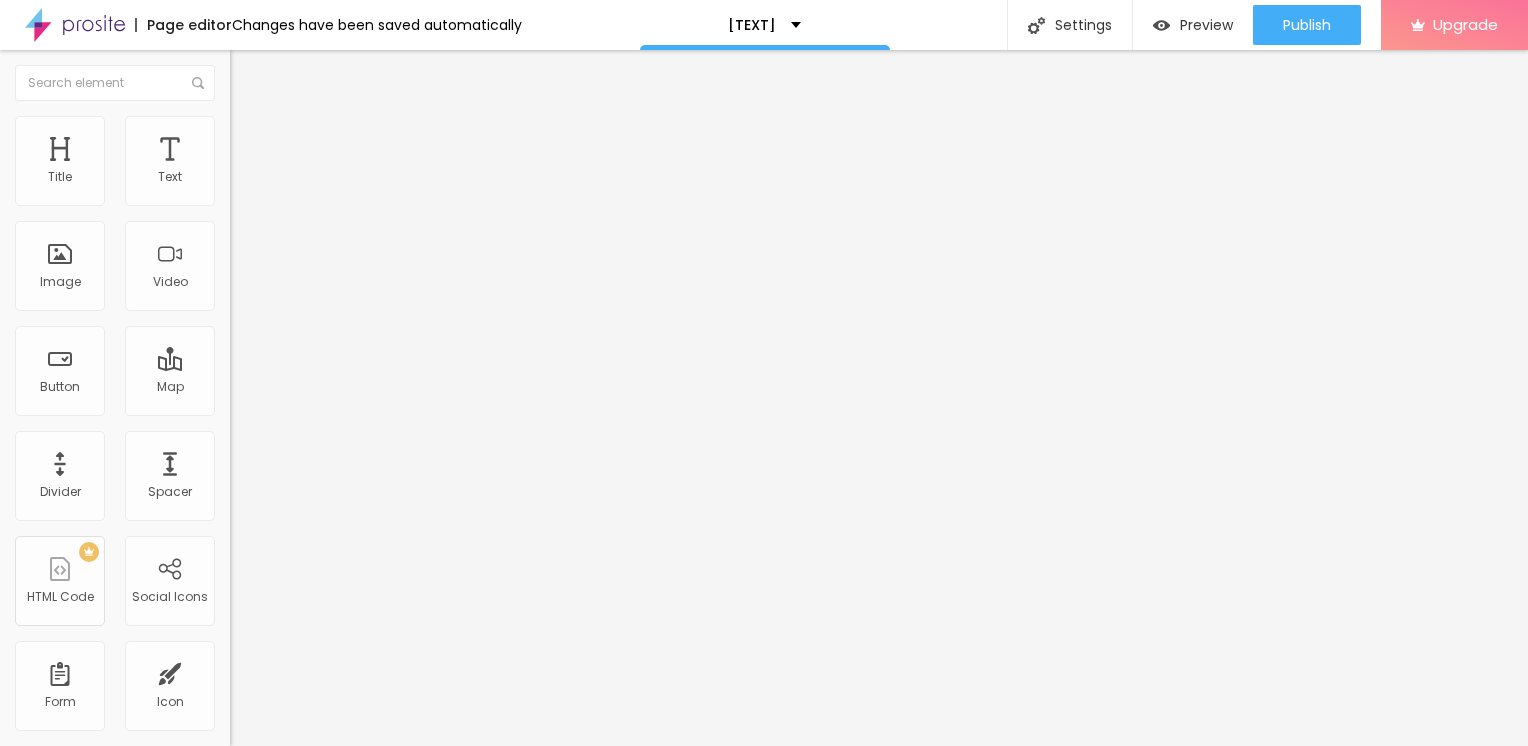 drag, startPoint x: 88, startPoint y: 222, endPoint x: -4, endPoint y: 196, distance: 95.60335 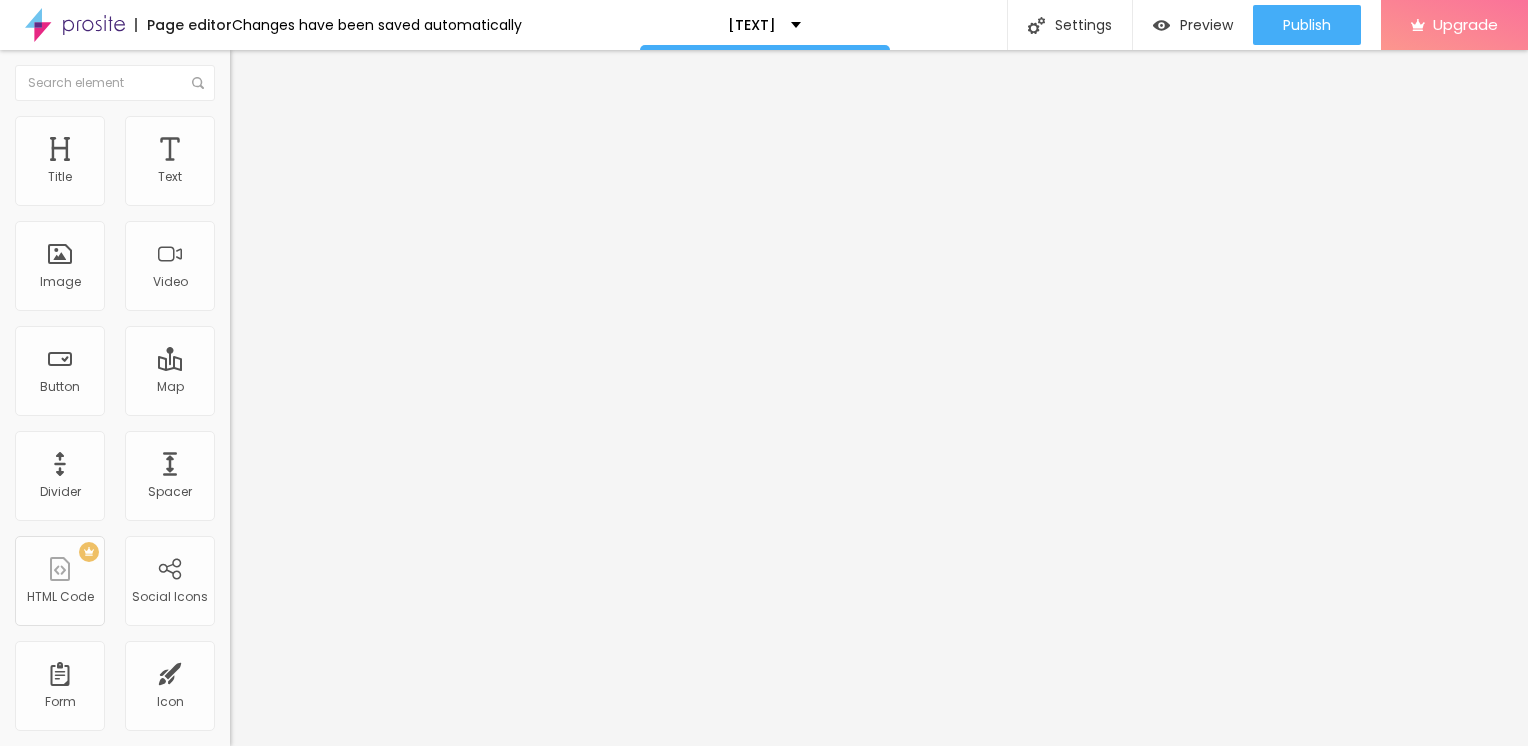 click on "Page editor Changes have been saved automatically [TEXT] Settings Page settings Click to edit page informations like: SEO, Social share informations, URL and page layout. Preview Preview Click to preview this version before publish it. Publish Publish changes Click Publish to go live with your latest changes. View page   Upgrade Title Text Image Video Button Map Divider Spacer   PREMIUM HTML Code Social Icons Form Icon Frequently asked questions Timer Payment button Whatsapp button New Google Reviews Others CRM Comentarios do Facebook Before/After Edit Button Content Style Advanced Text Click me Align Size Default Small Default Big Link URL https:// Open in new tab" at bounding box center (764, 373) 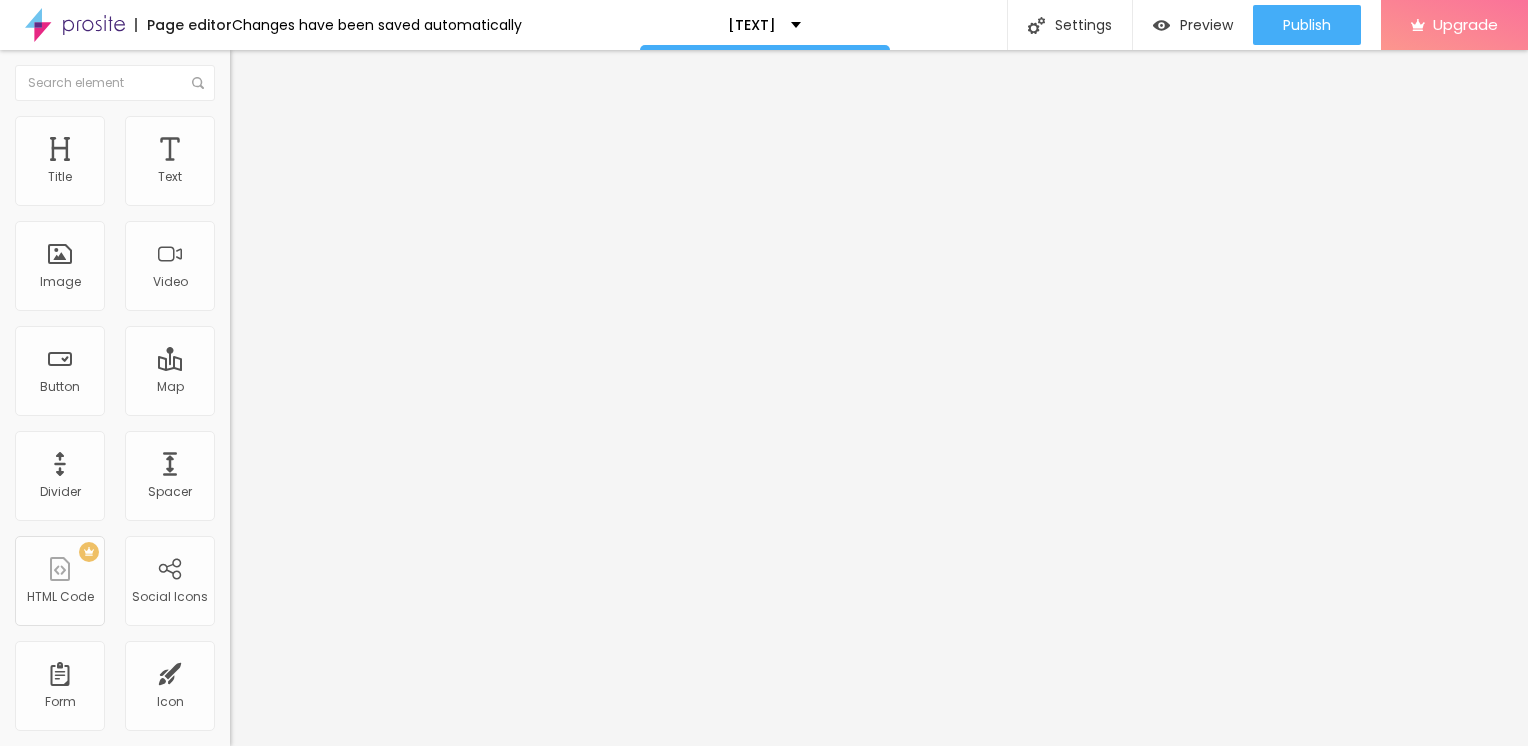 paste on "→ VIEW DOCUMENT HERE" 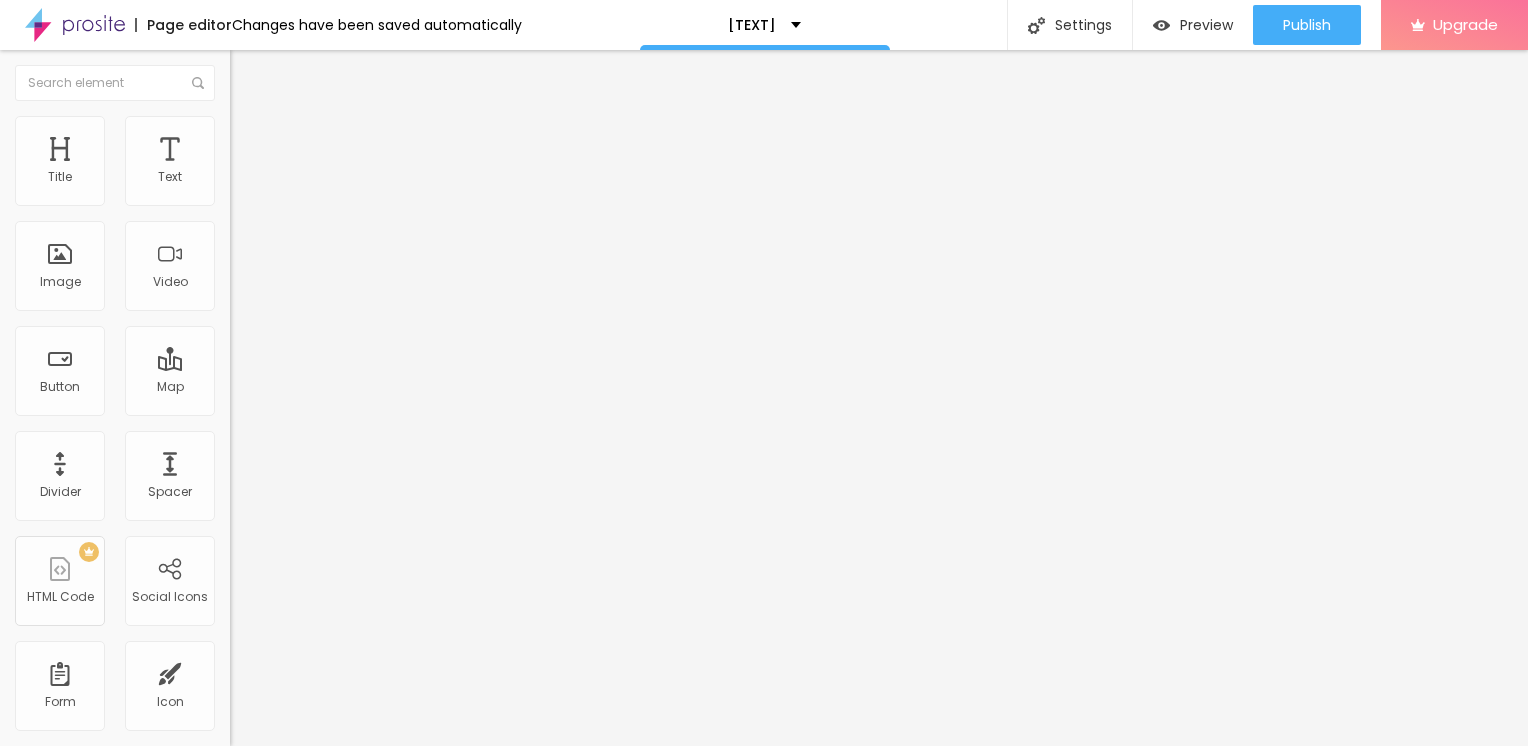 type on "→ VIEW DOCUMENT HERE" 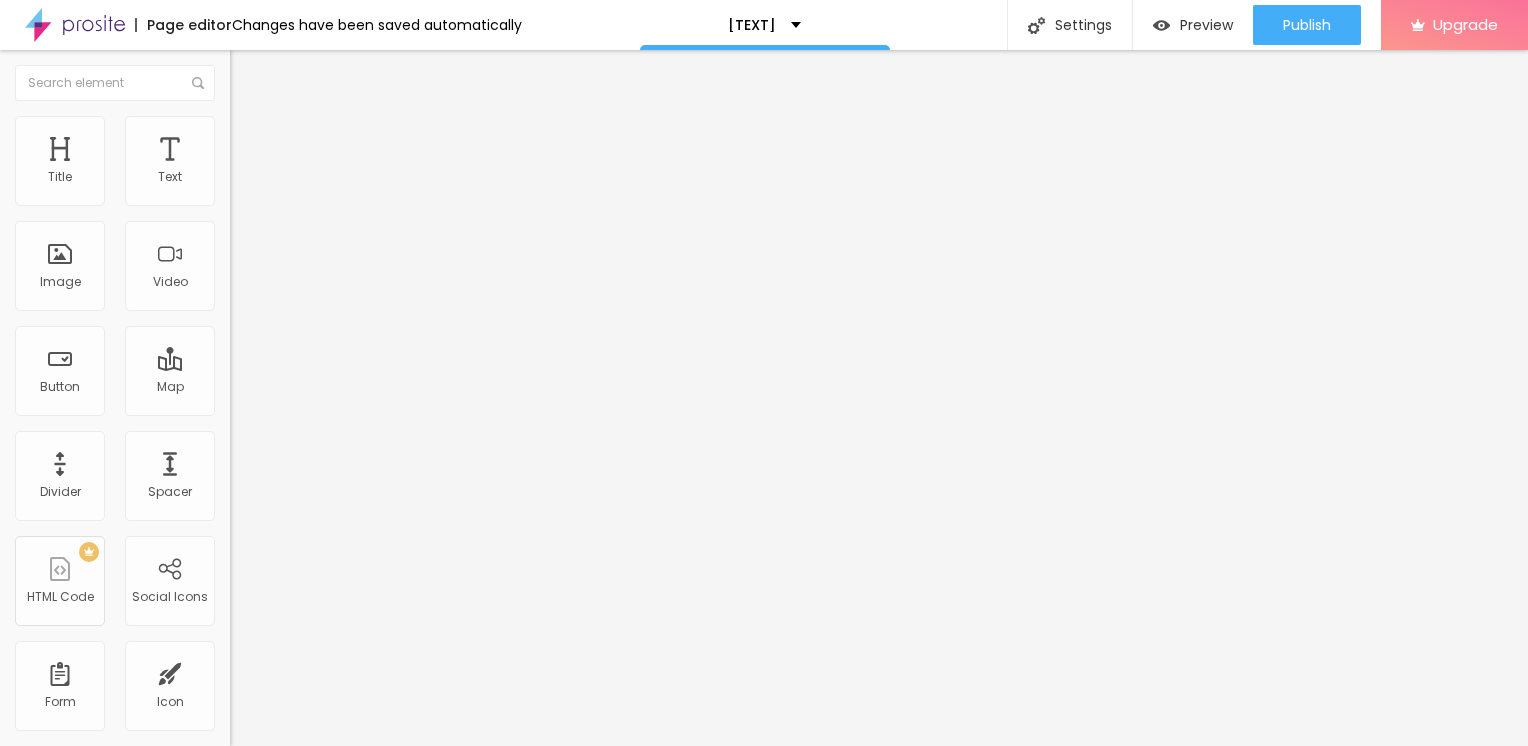 paste on "[DOMAIN]" 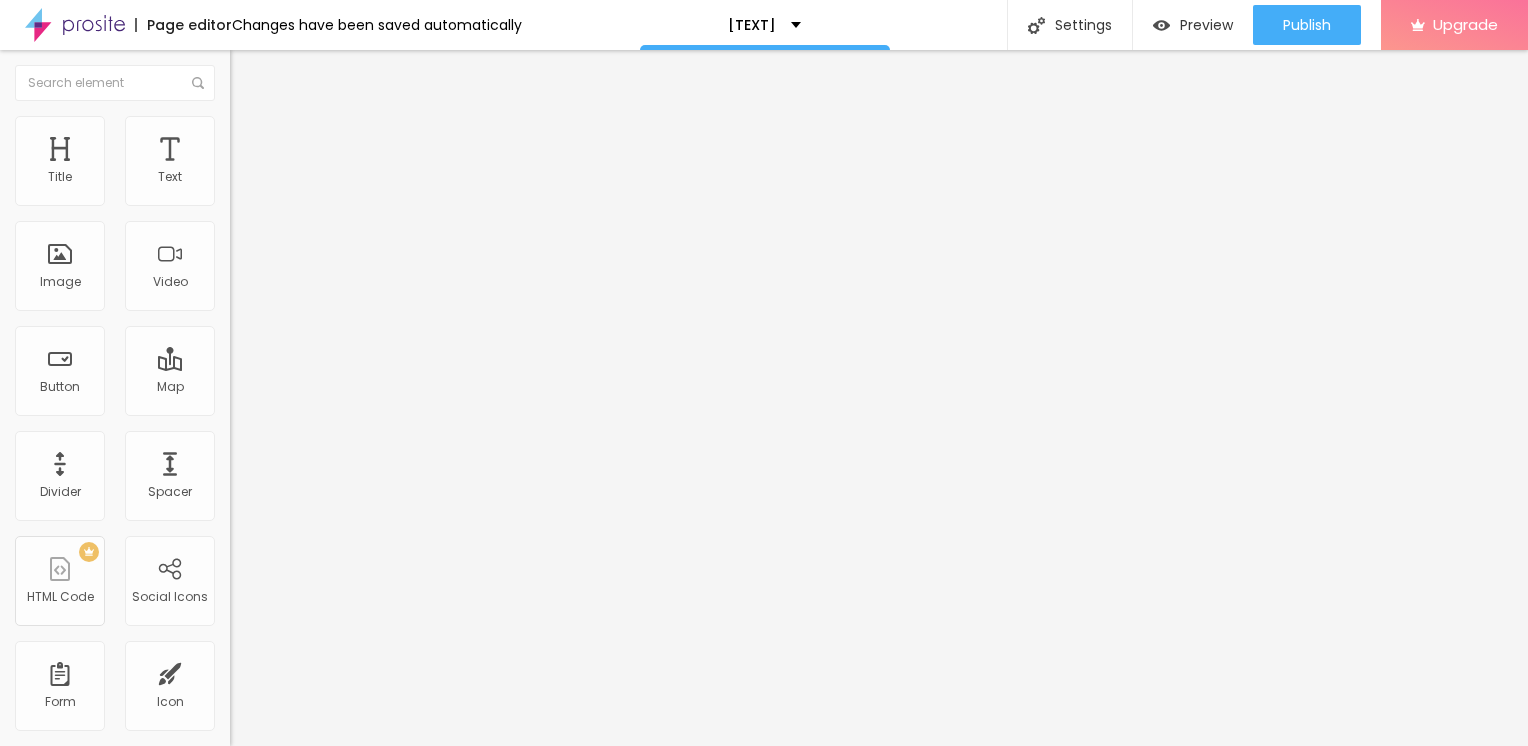 type on "https://mldistributionsgroup.com/" 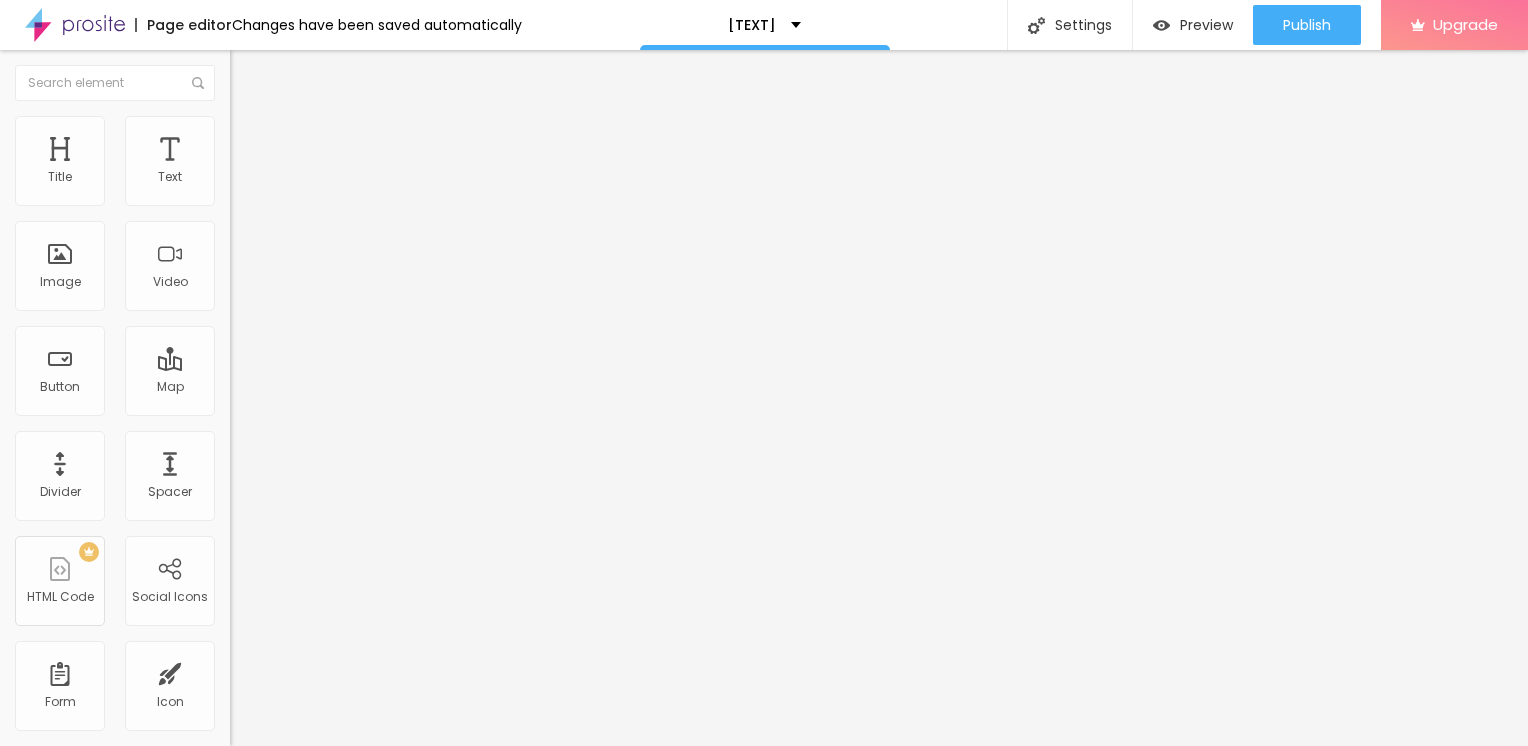 type on "7" 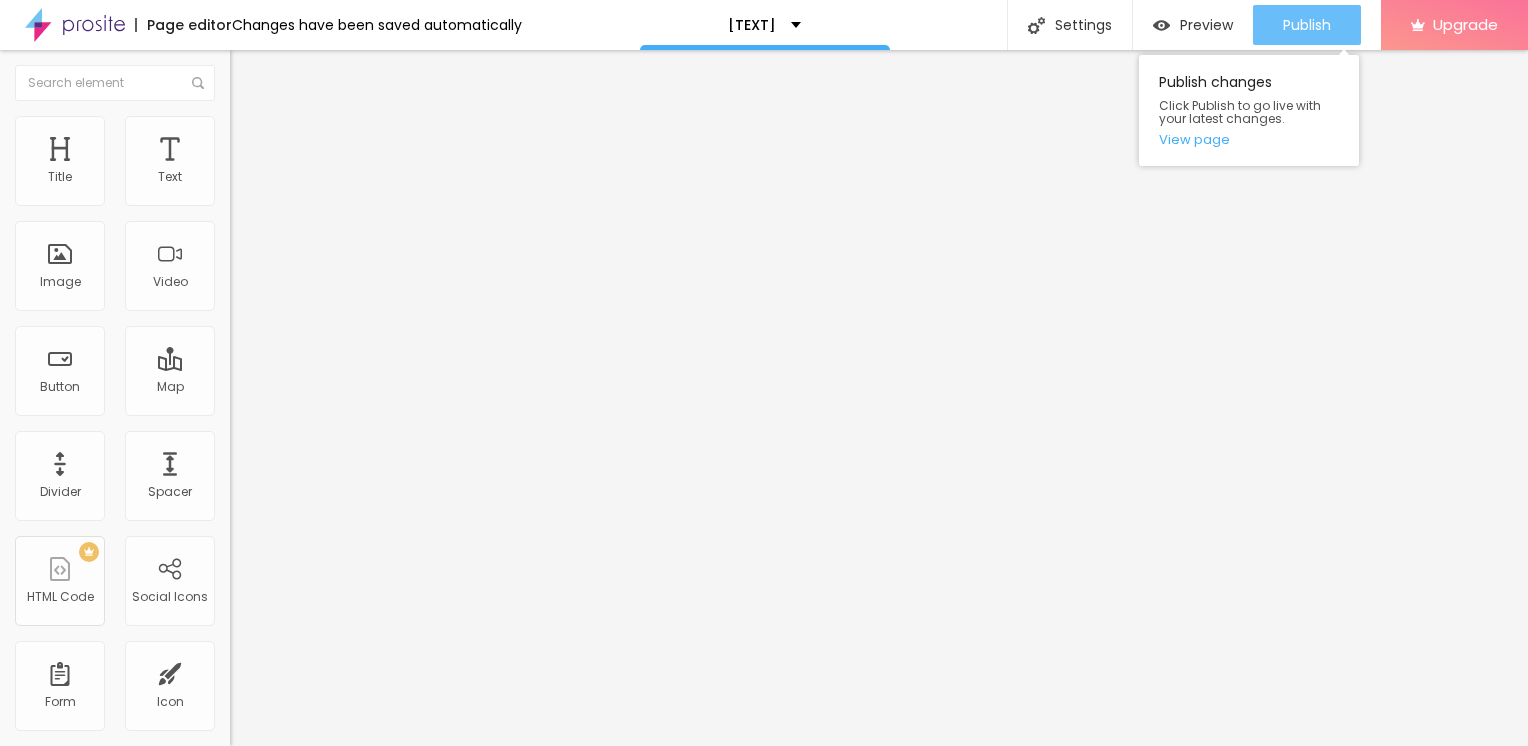 click on "Publish" at bounding box center (1307, 25) 